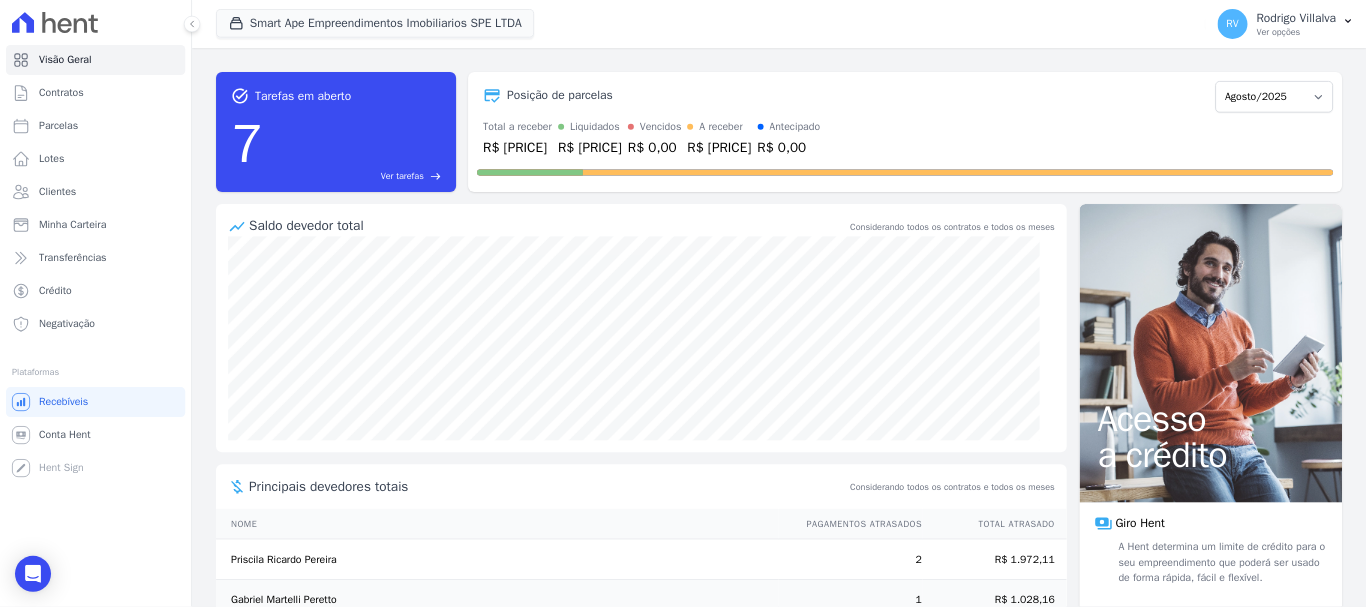 scroll, scrollTop: 0, scrollLeft: 0, axis: both 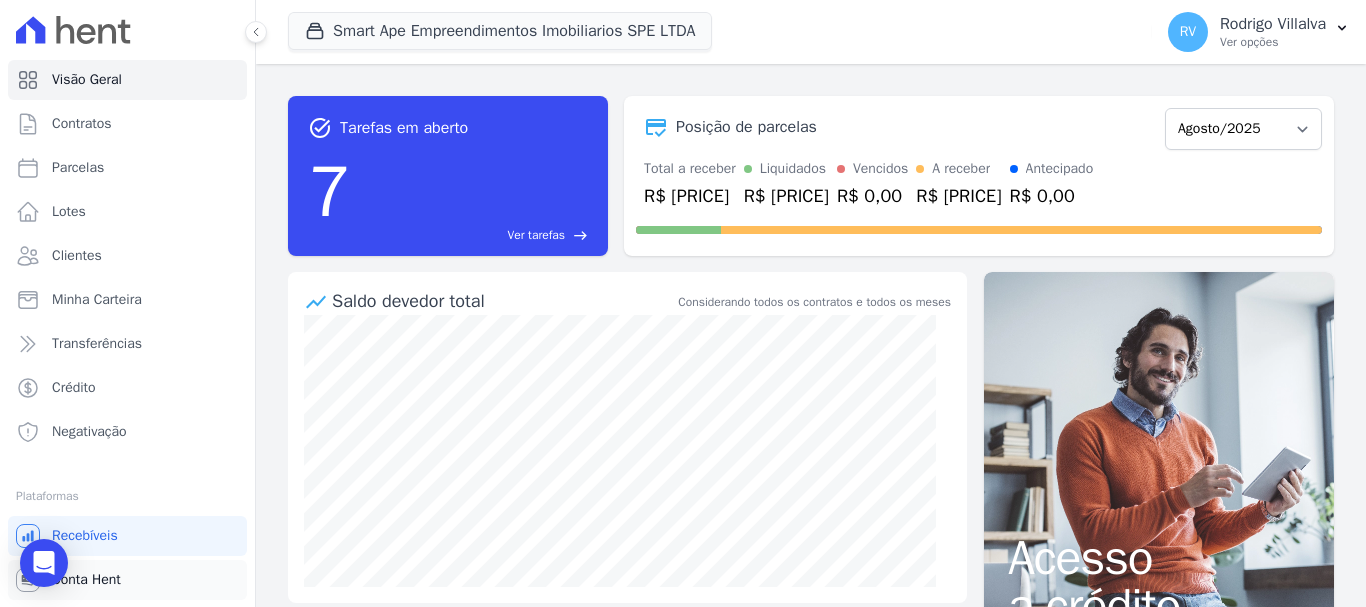 click on "Conta Hent" at bounding box center (127, 580) 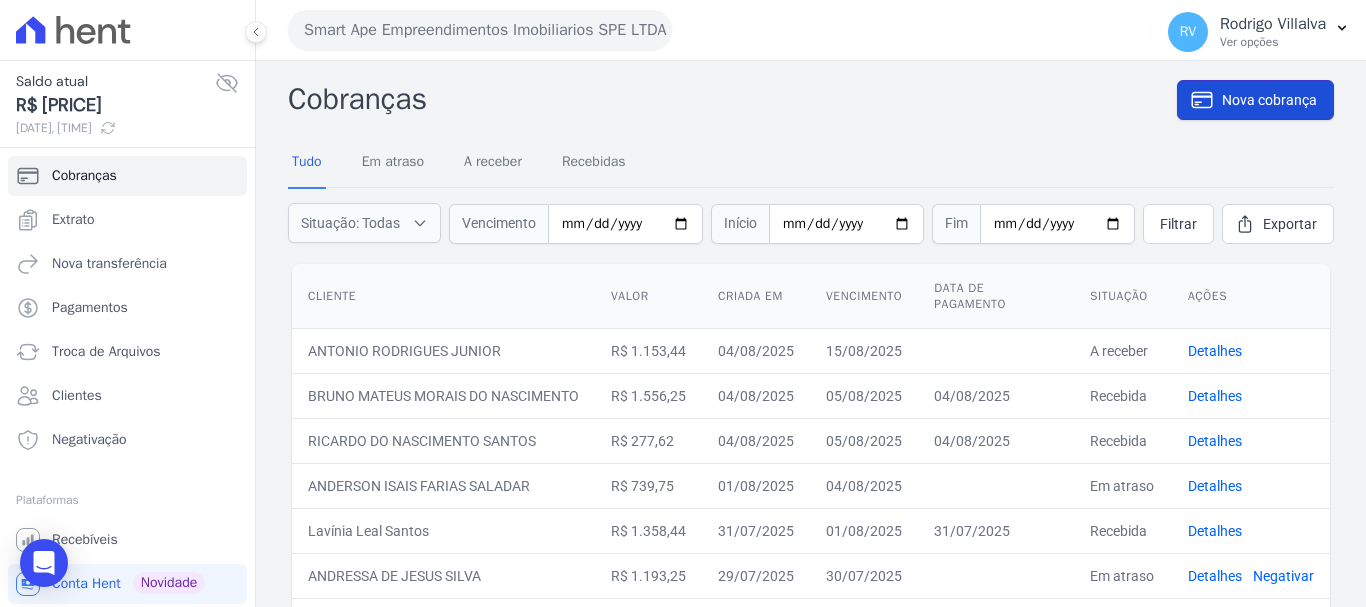 click on "Nova cobrança" at bounding box center (1269, 100) 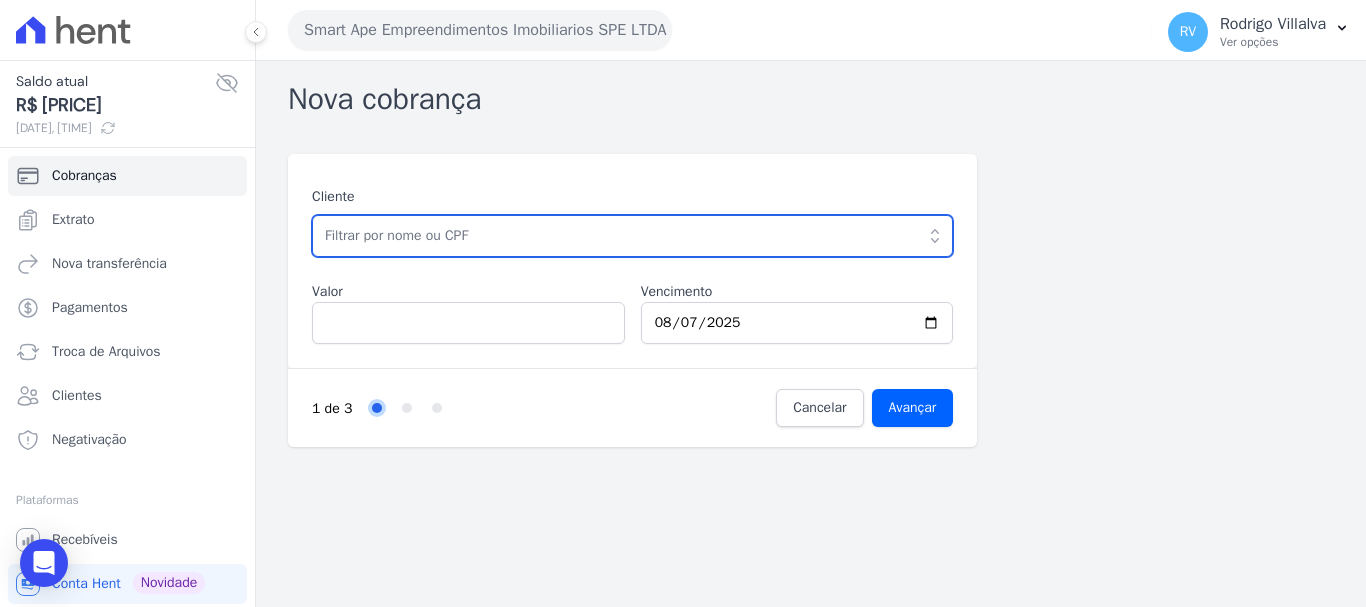 click at bounding box center (632, 236) 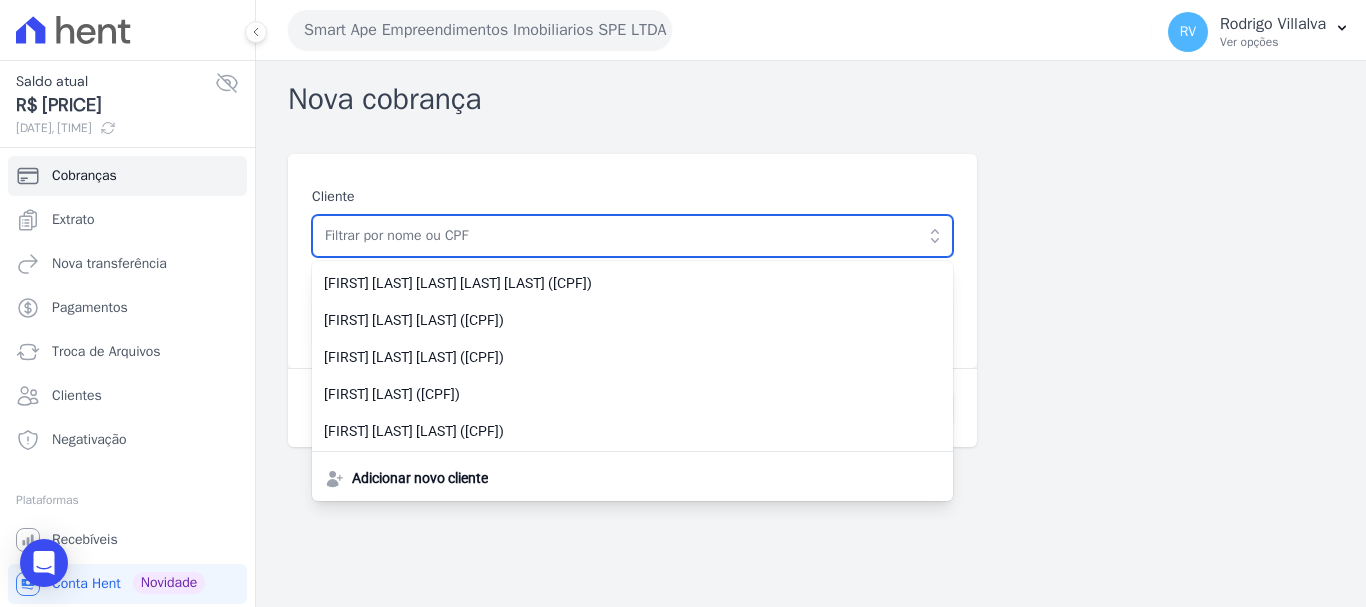 paste on "[FIRST] [MIDDLE] [LAST]" 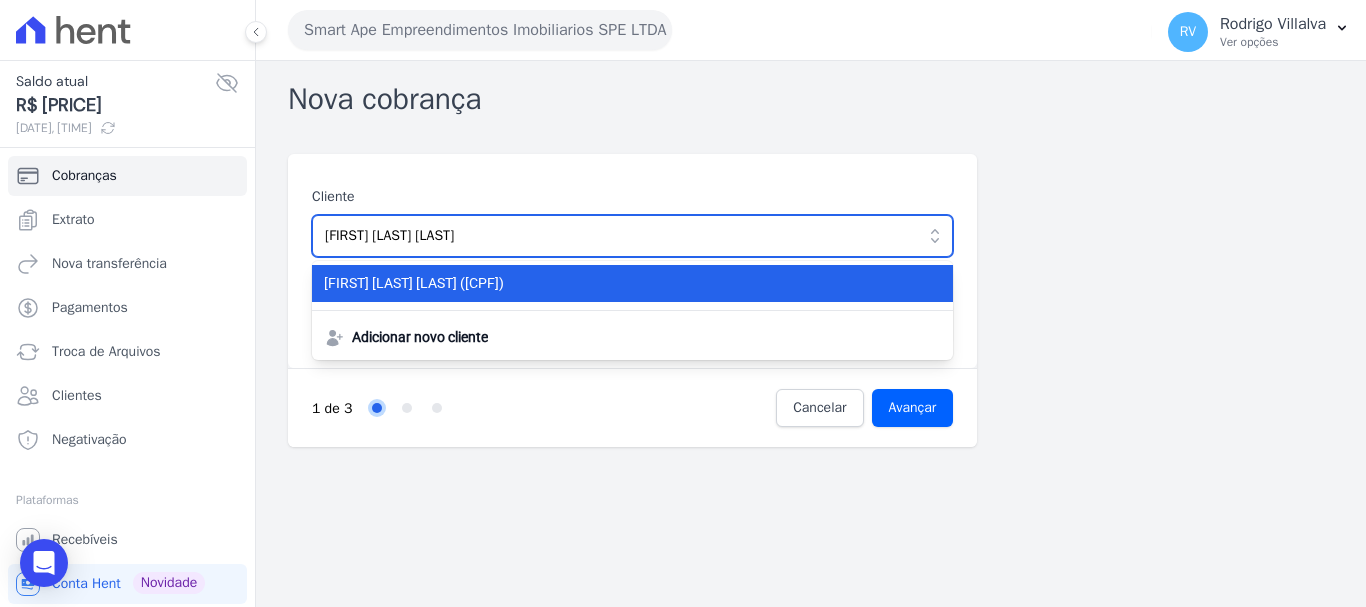 type on "[FIRST] [LAST]" 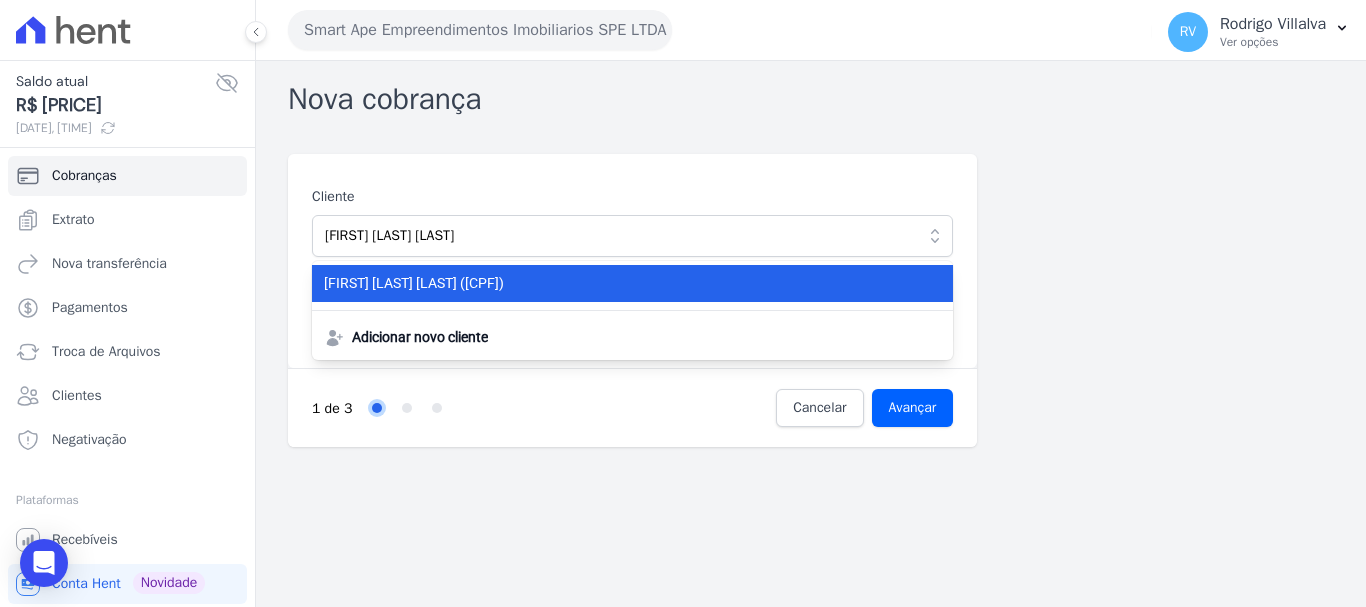 click on "VITOR HUGO DA CONCEICAO (466.791.148-45)" at bounding box center [620, 283] 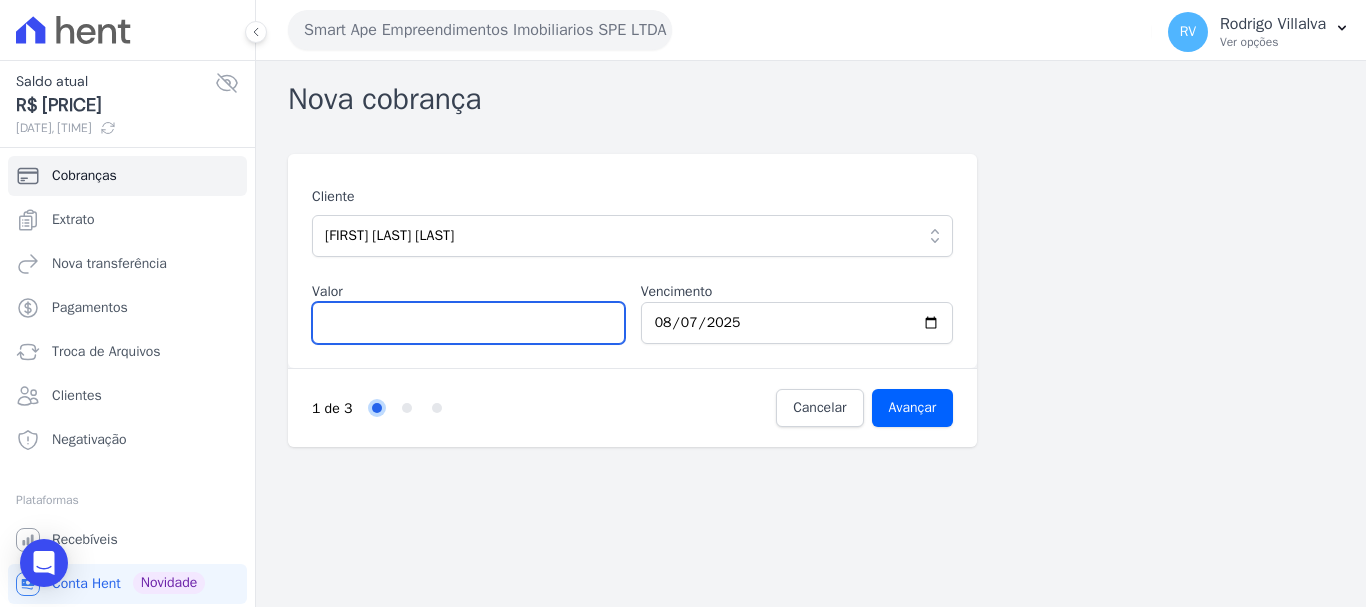 click on "Valor" at bounding box center [468, 323] 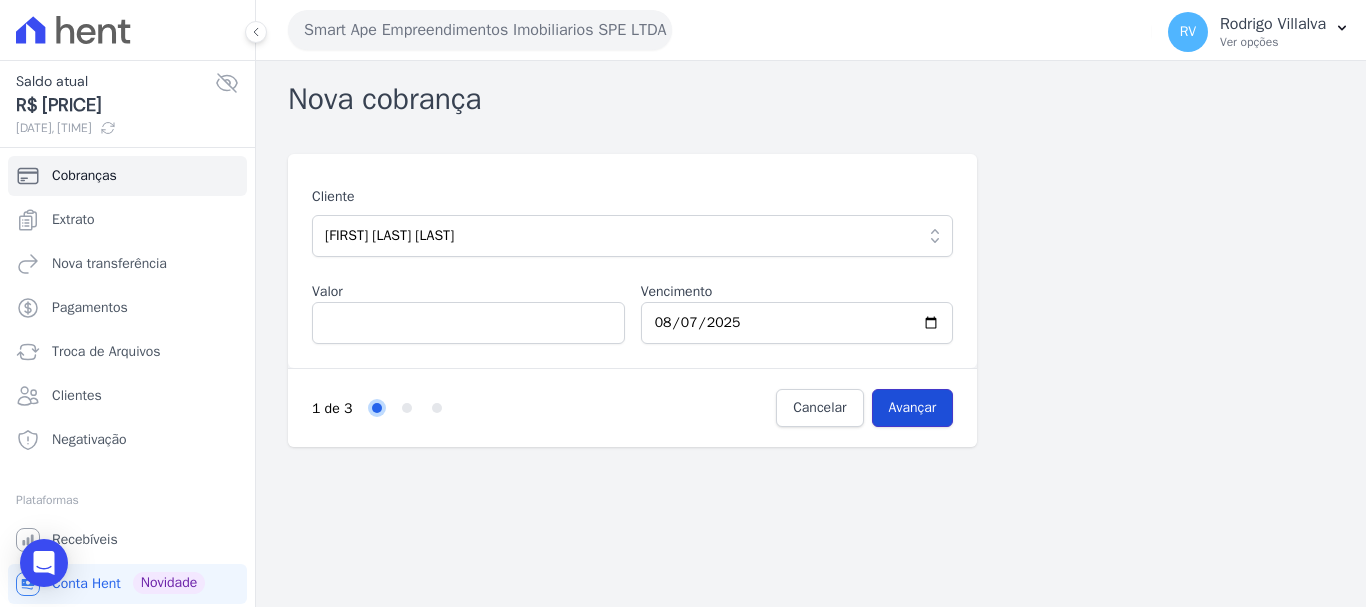 click on "Avançar" at bounding box center [913, 408] 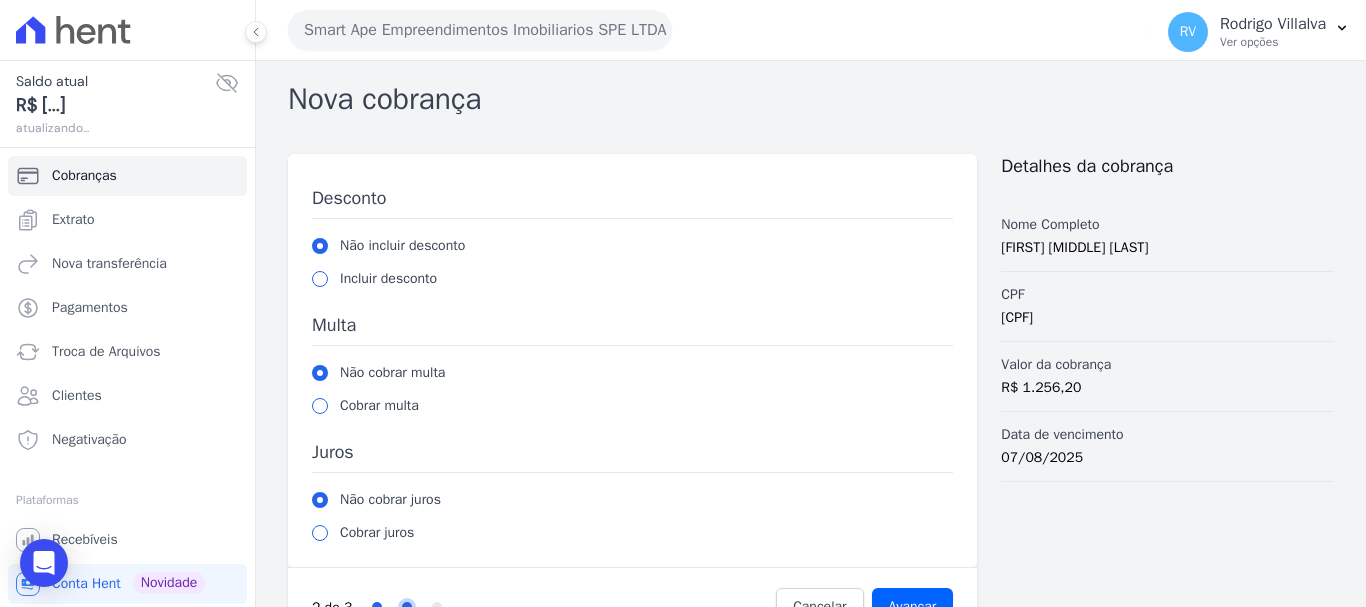 scroll, scrollTop: 0, scrollLeft: 0, axis: both 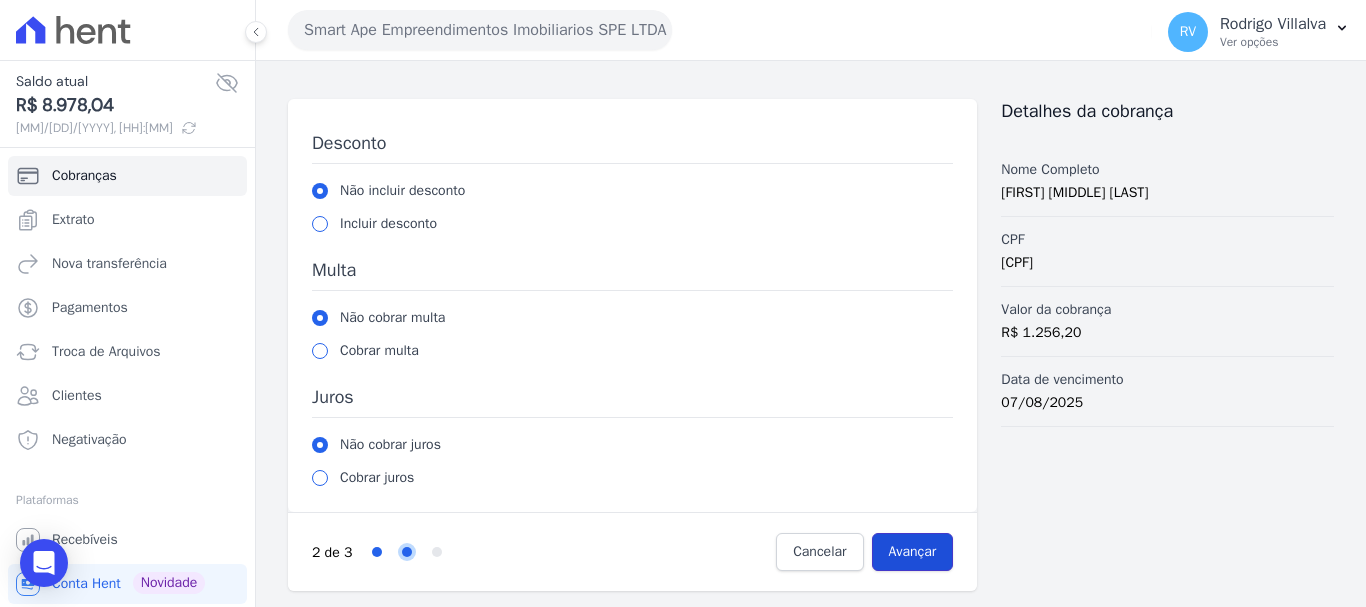 click on "Avançar" at bounding box center [913, 552] 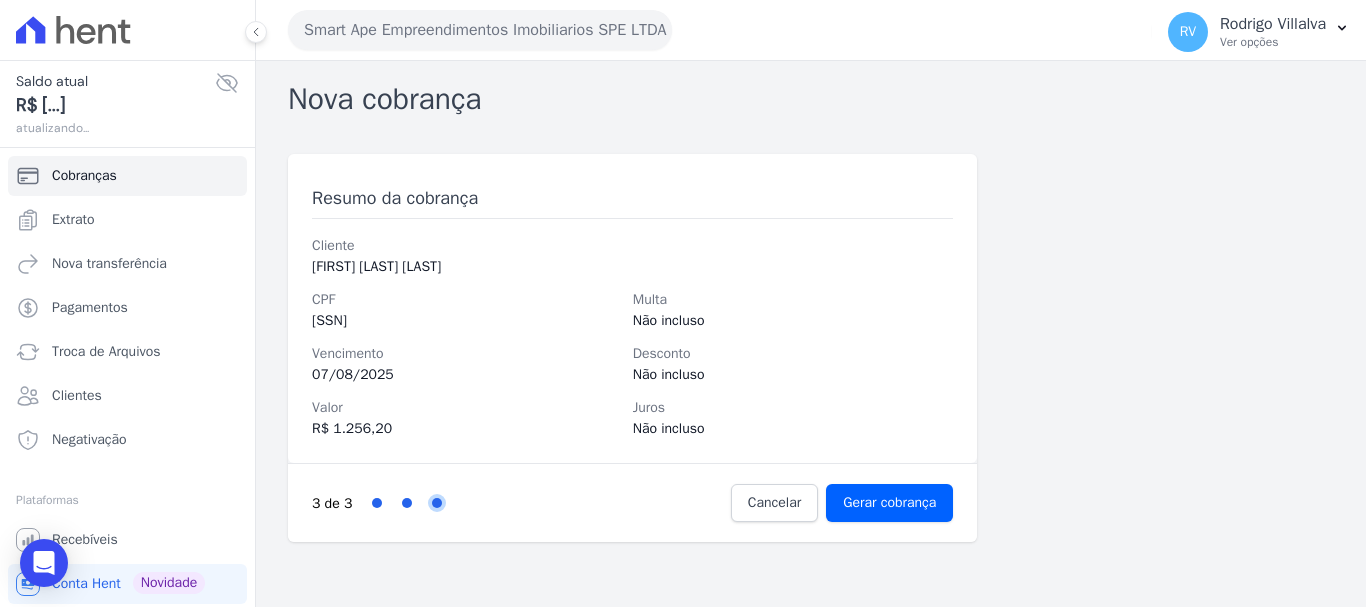 scroll, scrollTop: 0, scrollLeft: 0, axis: both 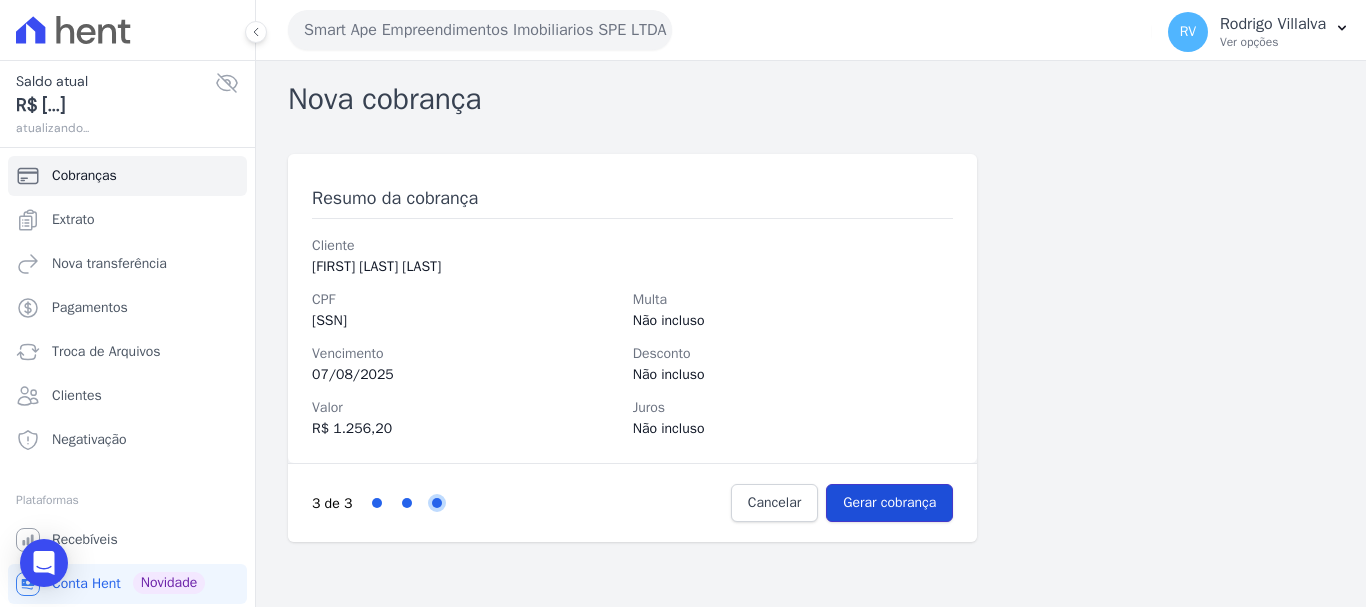 click on "Gerar cobrança" at bounding box center (889, 503) 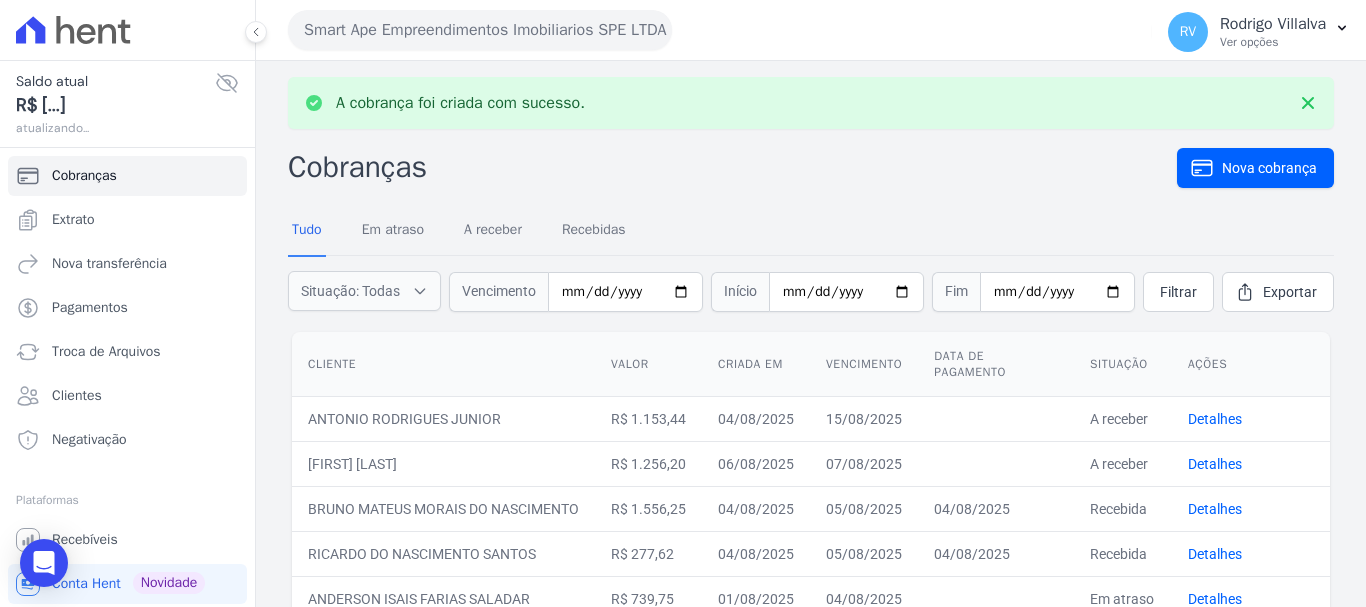 scroll, scrollTop: 0, scrollLeft: 0, axis: both 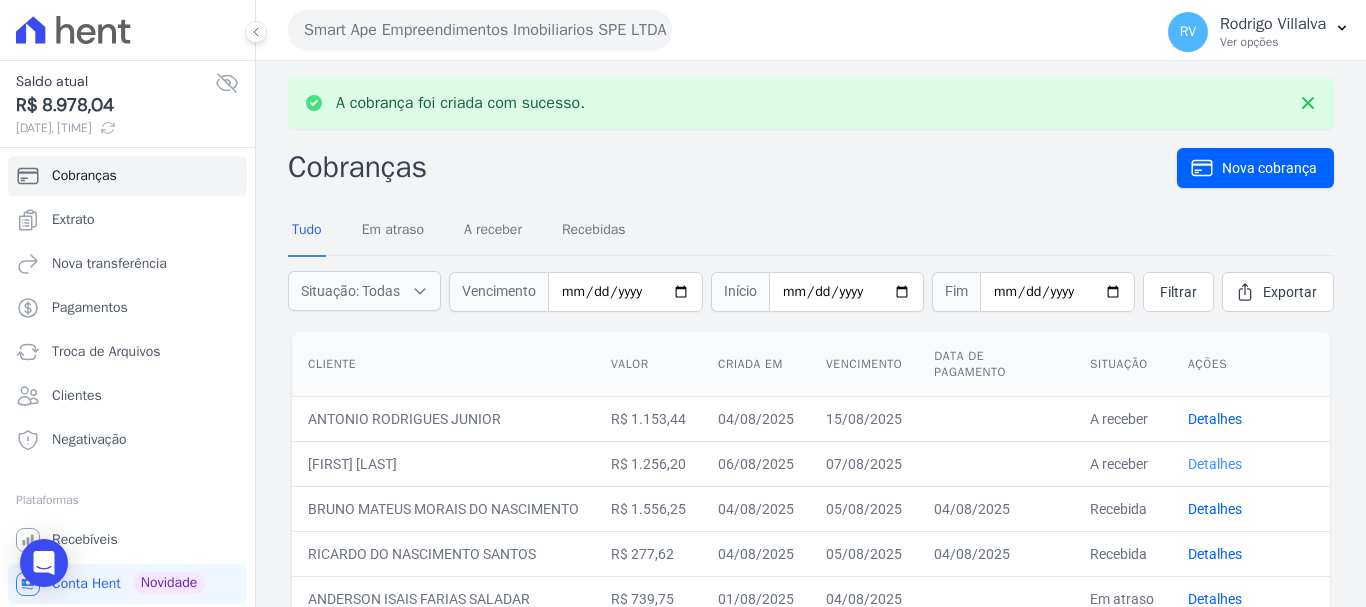 click on "Detalhes" at bounding box center (1215, 464) 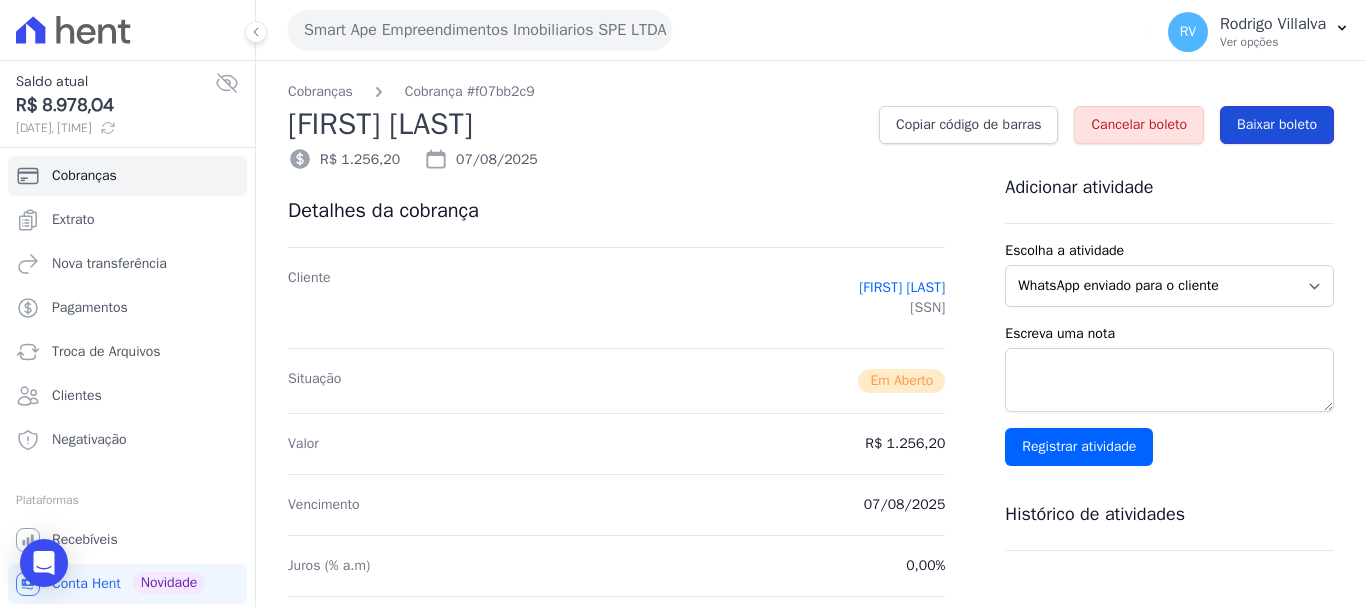 click on "Baixar boleto" at bounding box center (1277, 125) 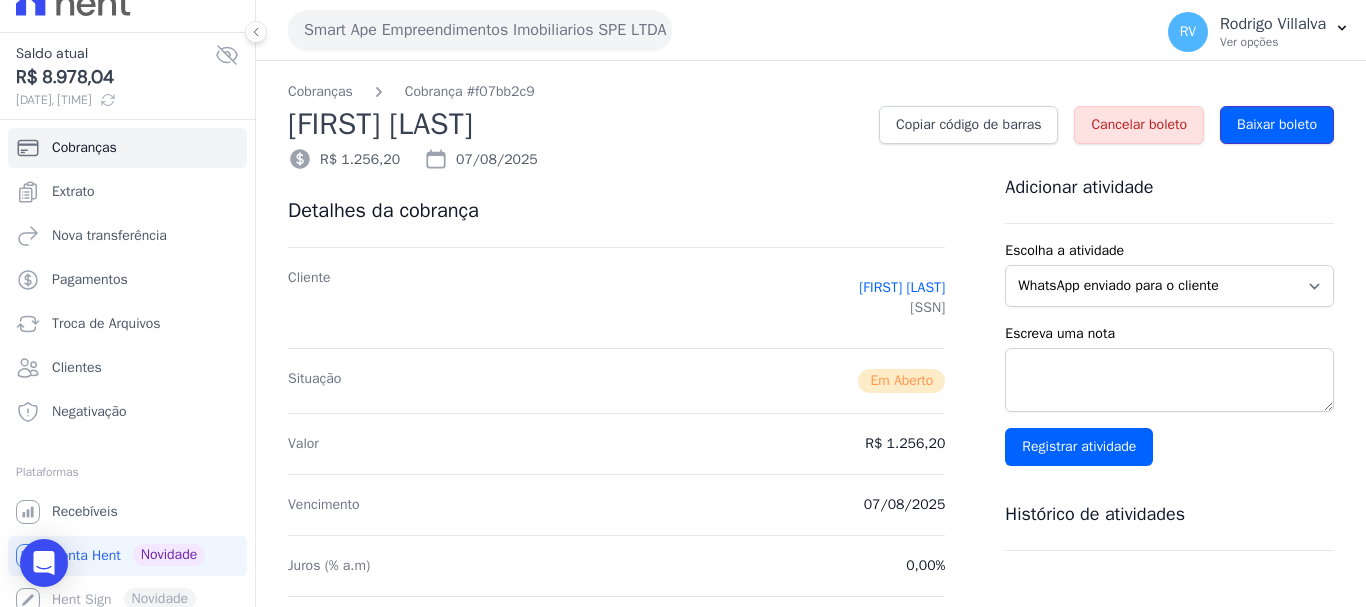 scroll, scrollTop: 41, scrollLeft: 0, axis: vertical 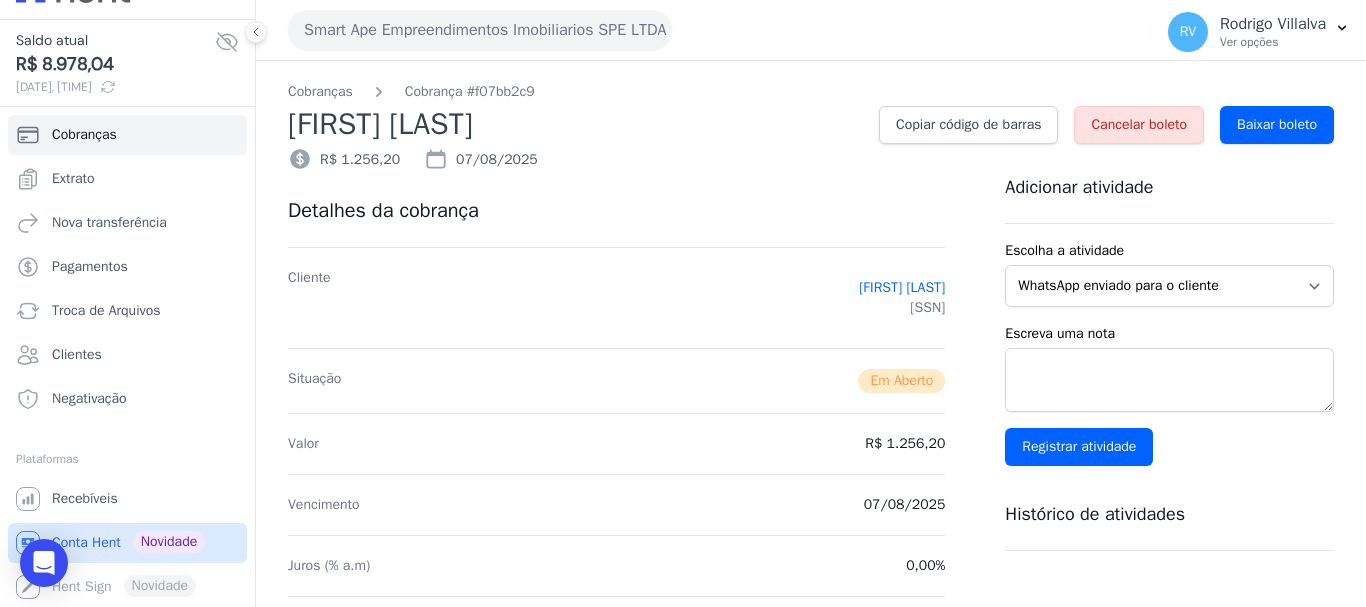 click on "Conta Hent
Novidade" at bounding box center (127, 543) 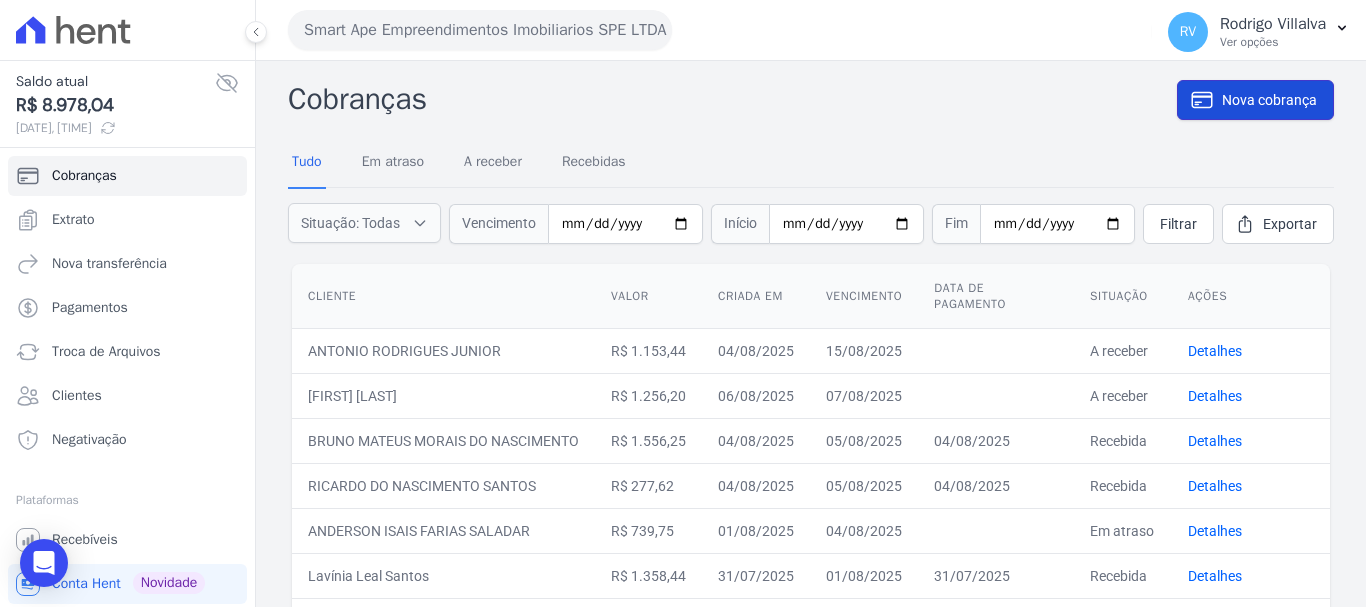 click on "Nova cobrança" at bounding box center [1269, 100] 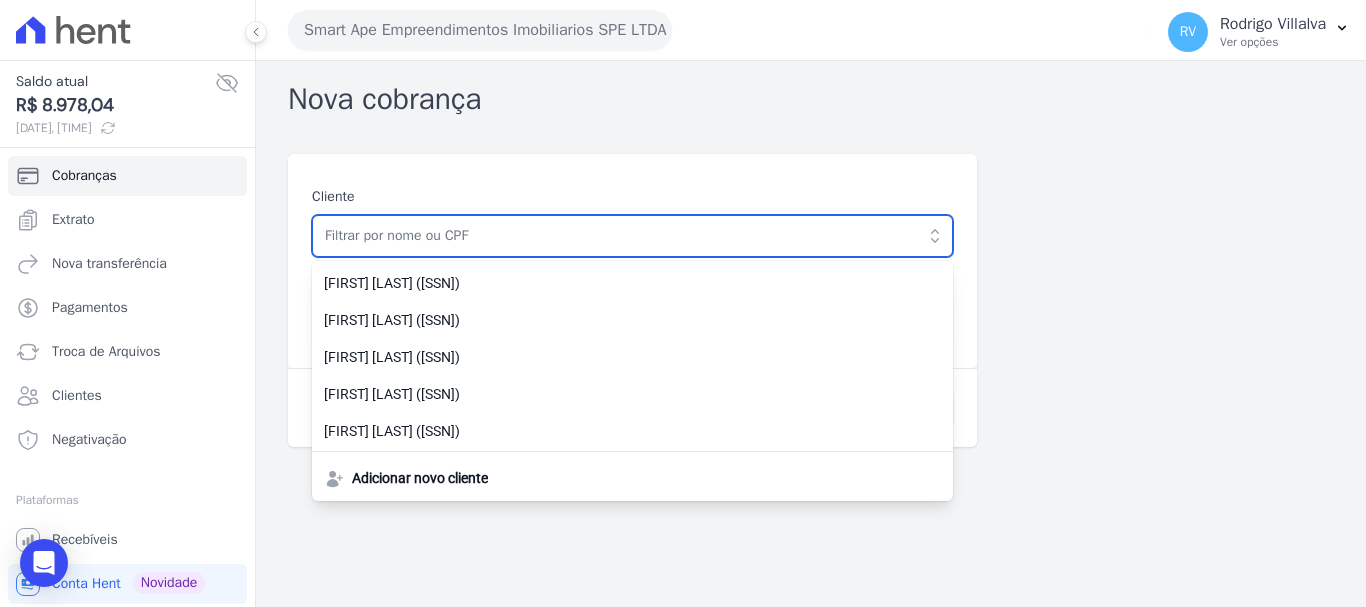 click at bounding box center [632, 236] 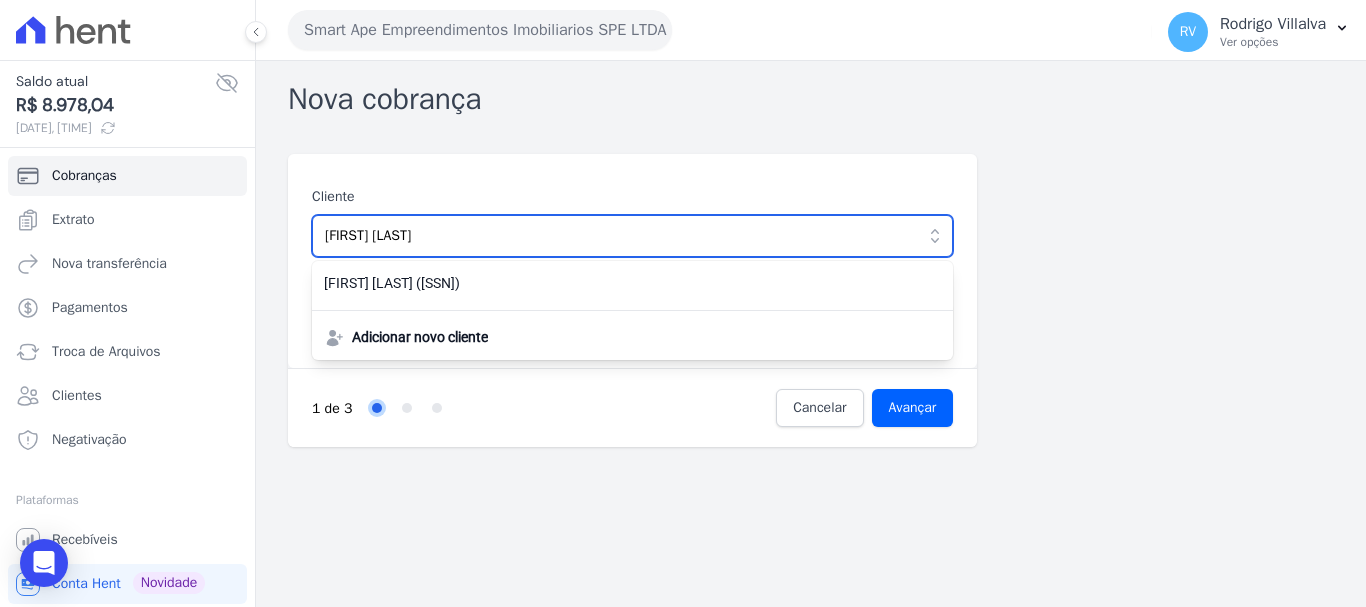 type on "[FIRST] [LAST]" 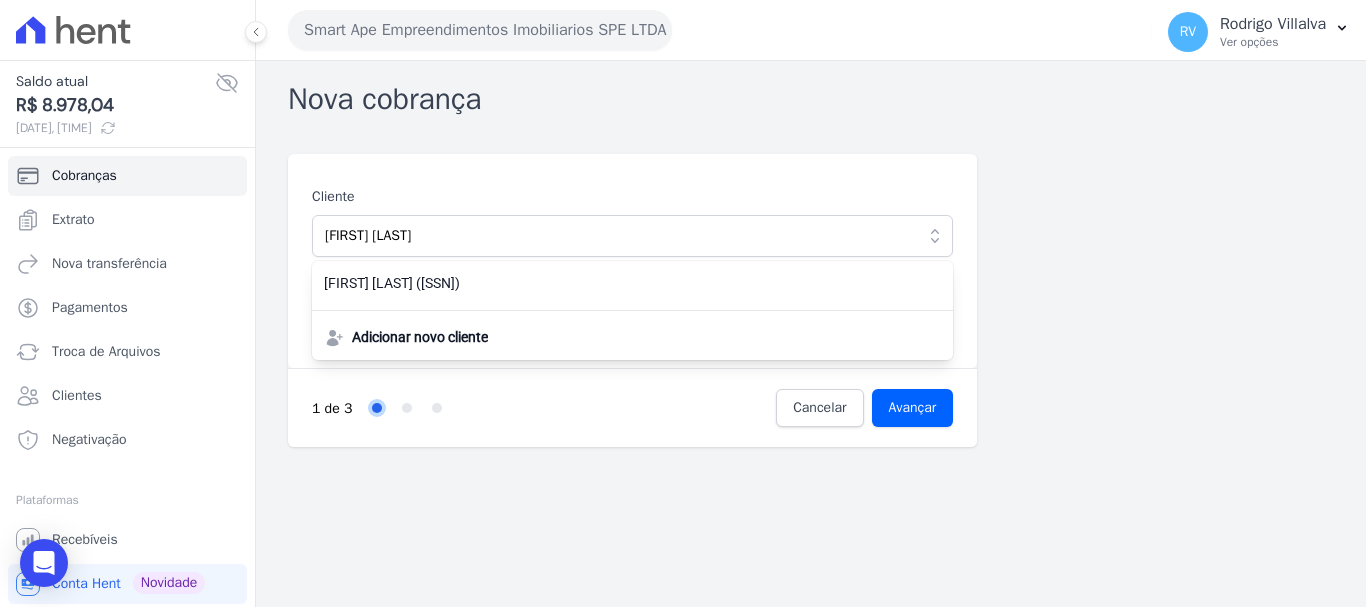 click on "VITOR HUGO DA CONCEICAO (466.791.148-45)
Adicionar novo cliente" at bounding box center [632, 310] 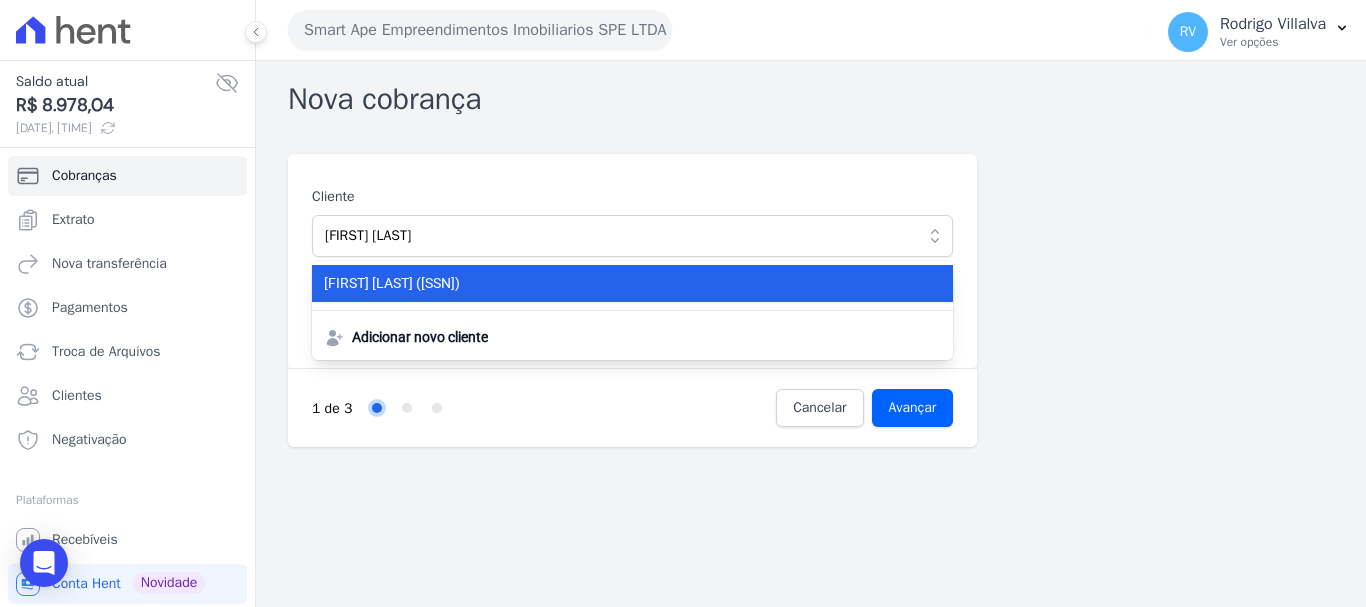 click on "VITOR HUGO DA CONCEICAO (466.791.148-45)" at bounding box center [620, 283] 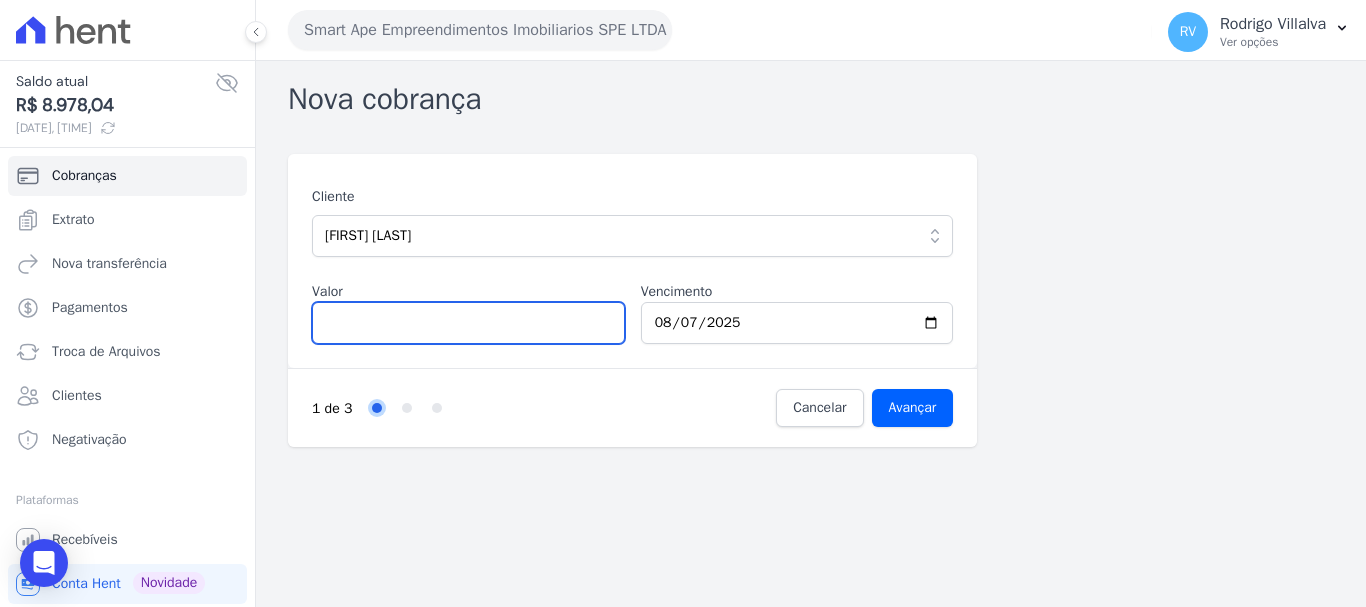 click on "Valor" at bounding box center [468, 323] 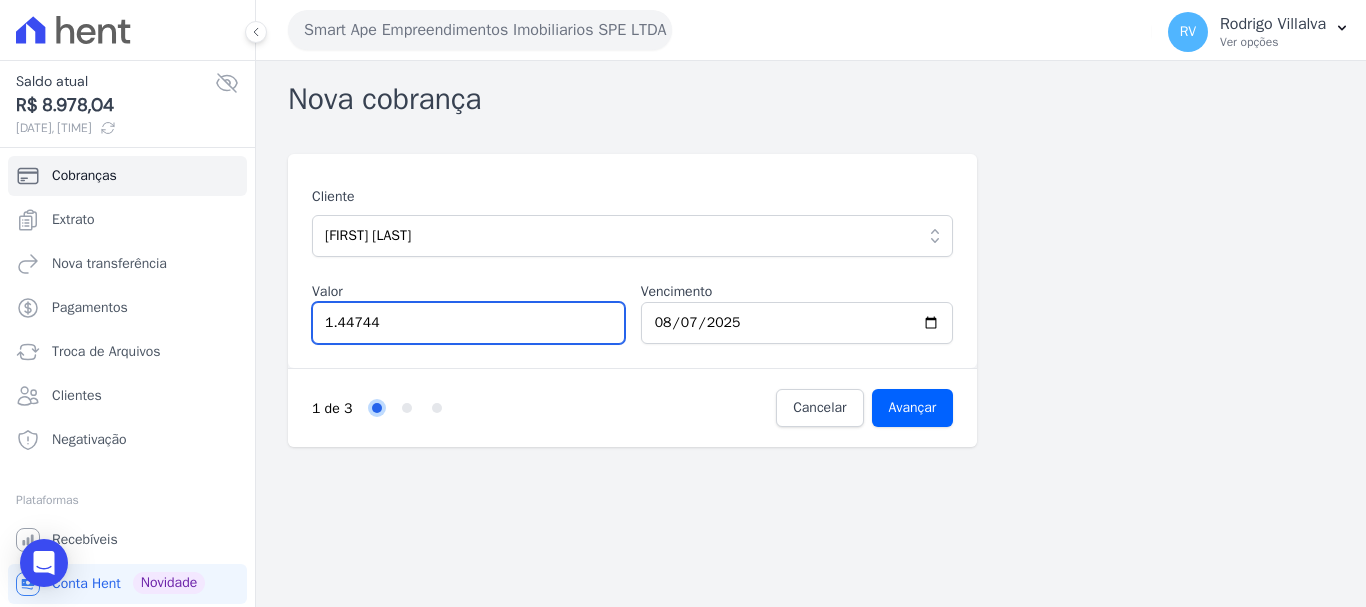 click on "1.44744" at bounding box center (468, 323) 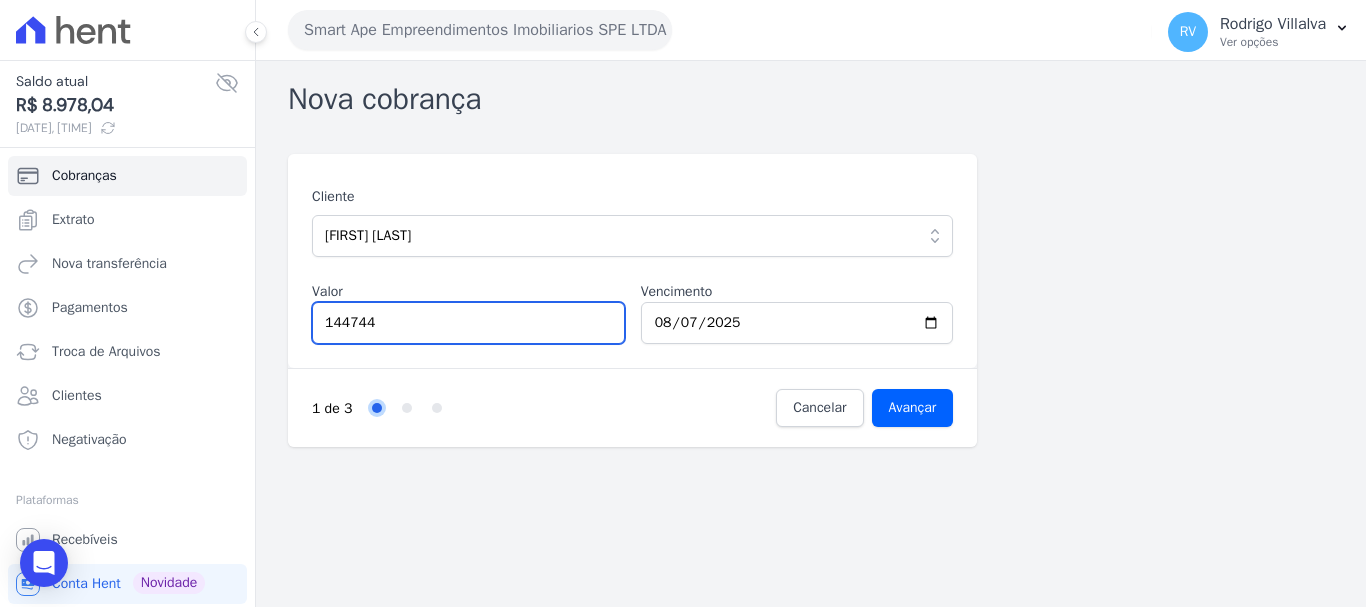 click on "144744" at bounding box center [468, 323] 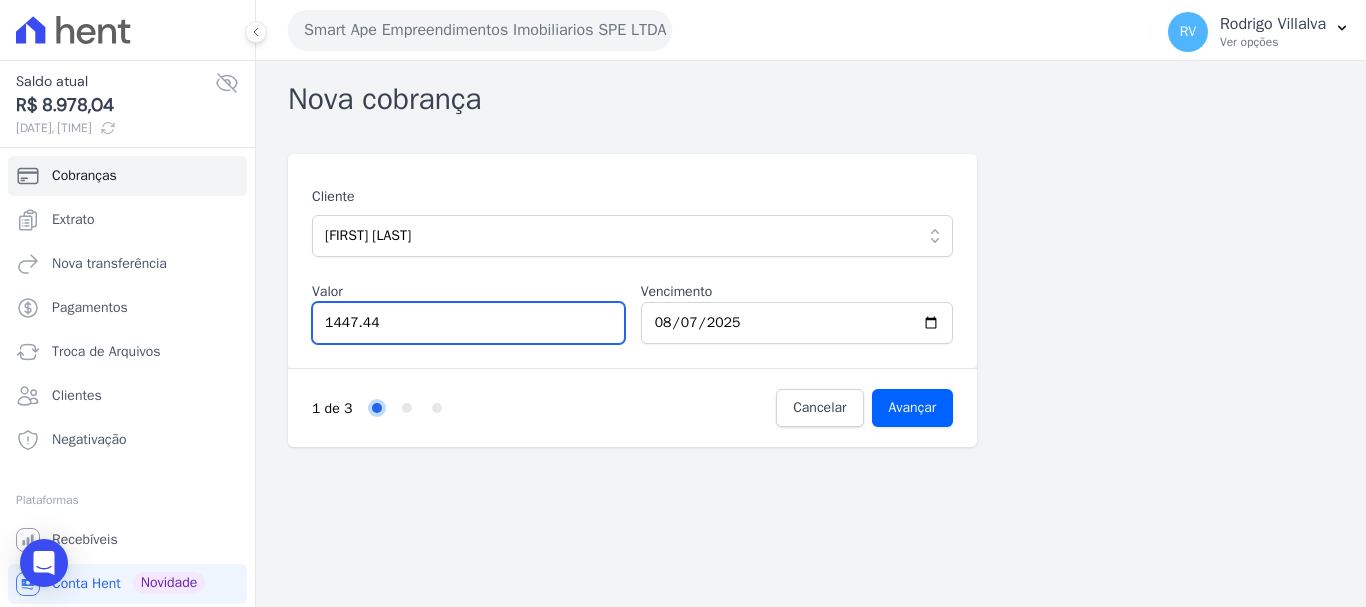 type on "1447.44" 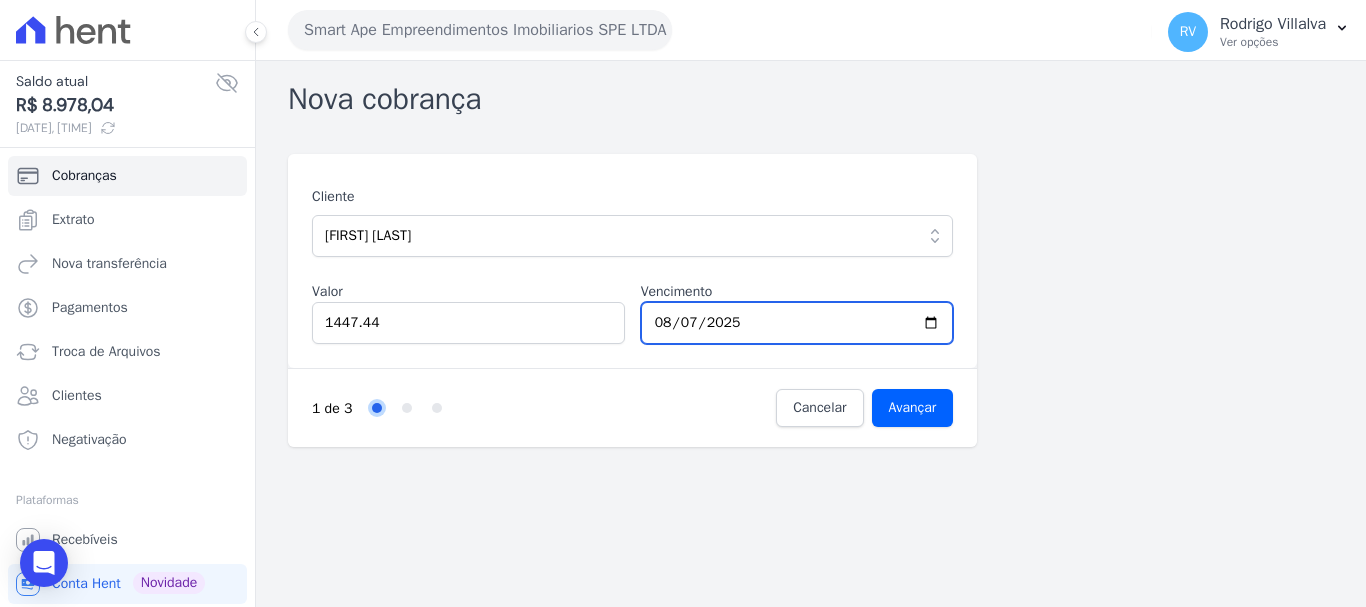 click on "2025-08-07" at bounding box center (797, 323) 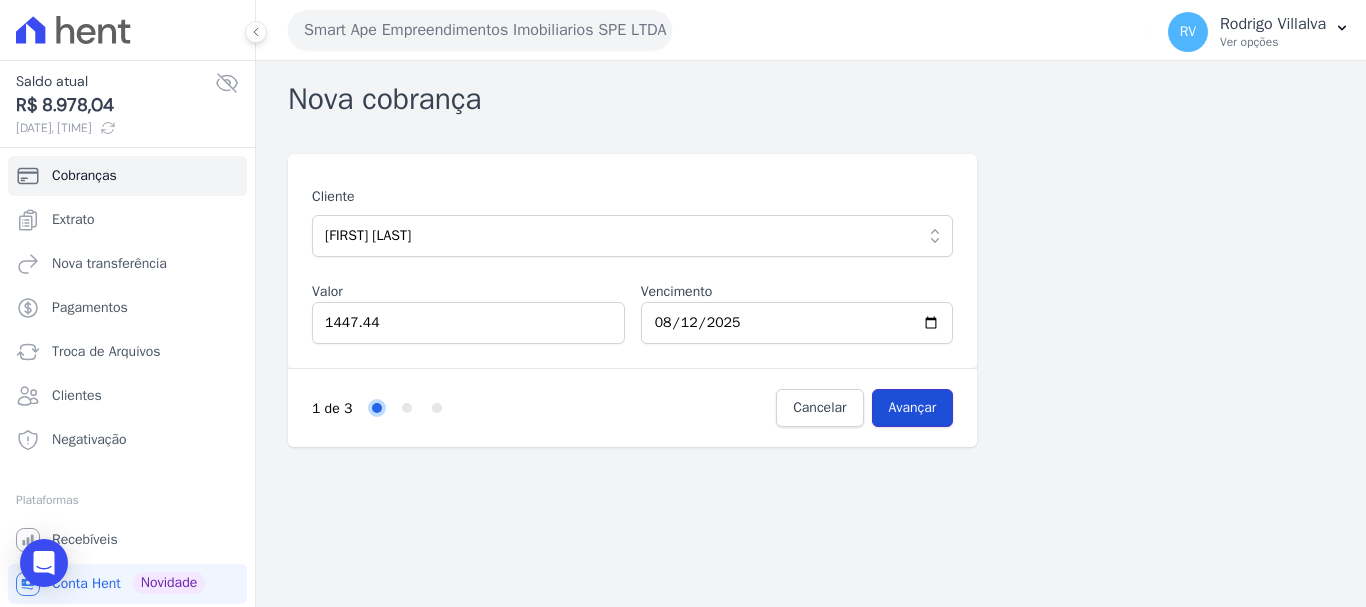 click on "Avançar" at bounding box center (913, 408) 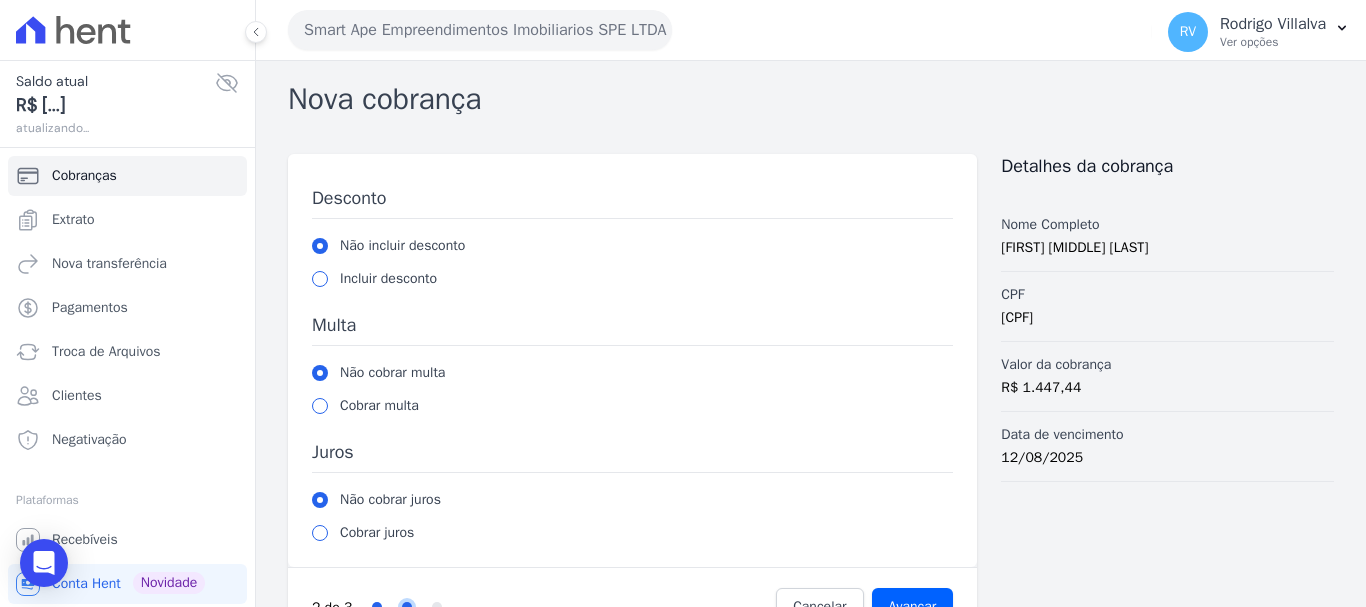 scroll, scrollTop: 0, scrollLeft: 0, axis: both 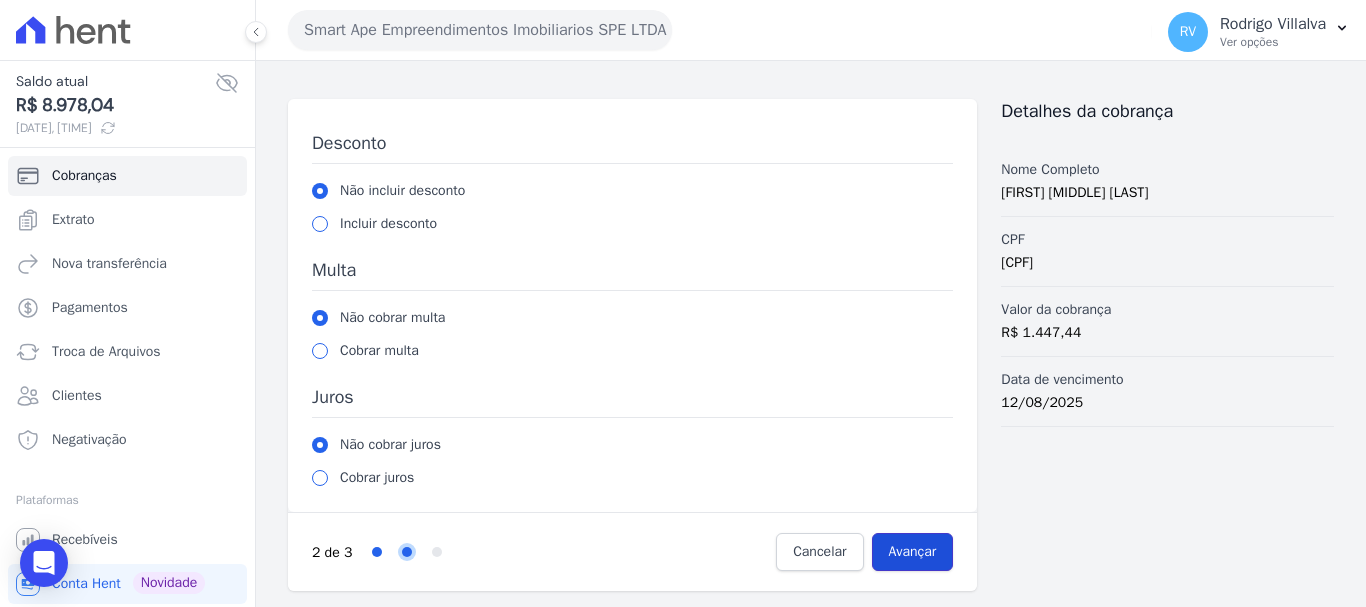 click on "Avançar" at bounding box center [913, 552] 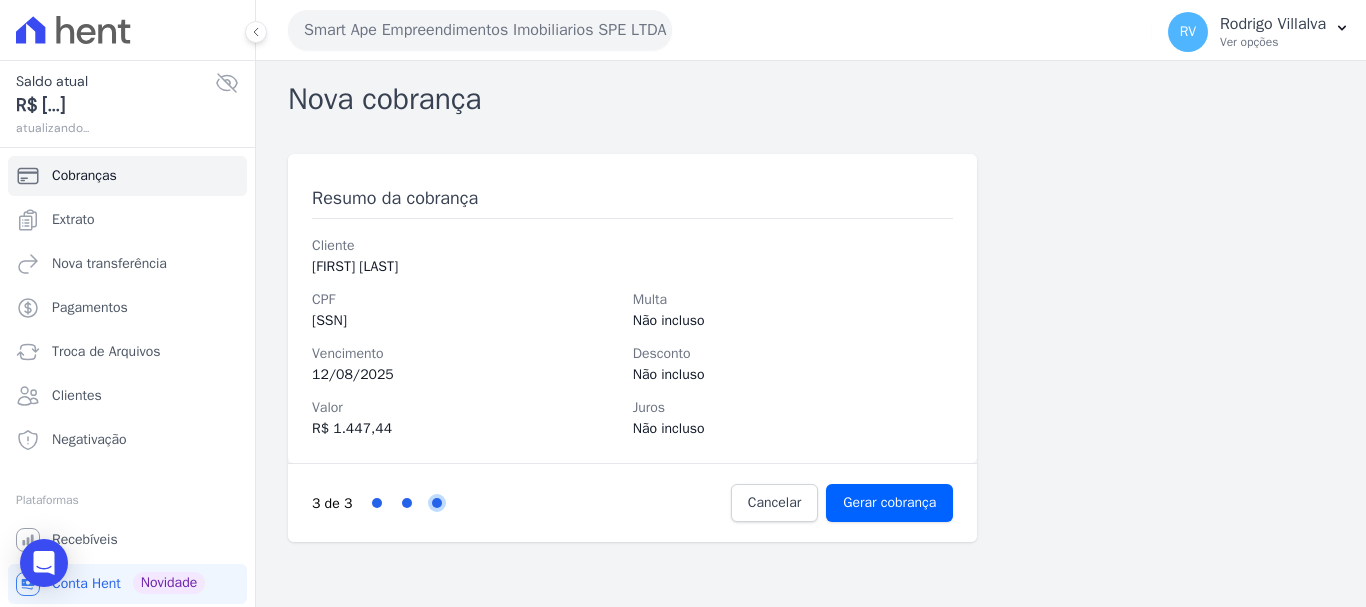 scroll, scrollTop: 0, scrollLeft: 0, axis: both 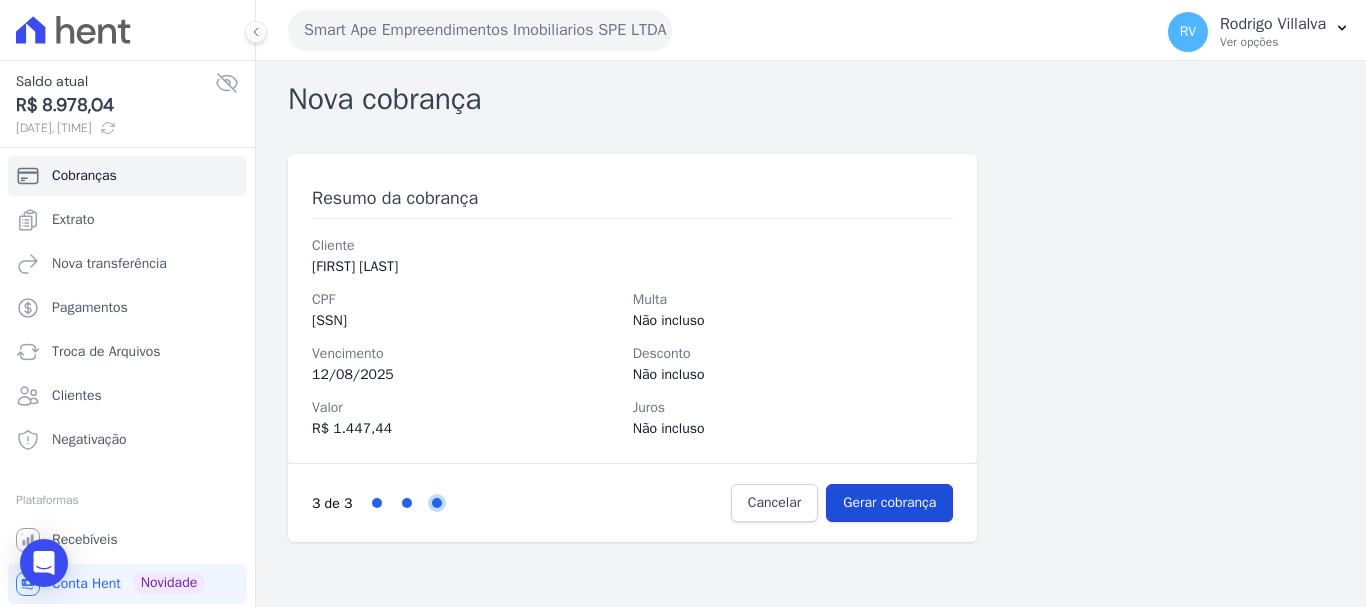 click on "Gerar cobrança" at bounding box center [889, 503] 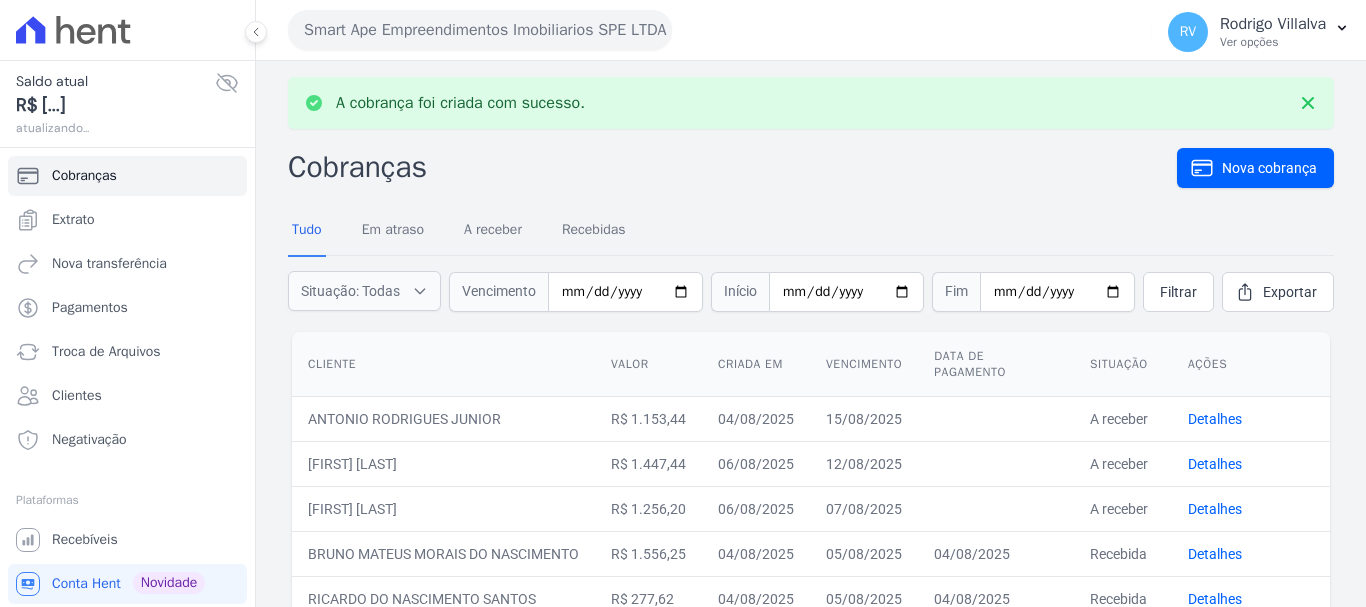 scroll, scrollTop: 0, scrollLeft: 0, axis: both 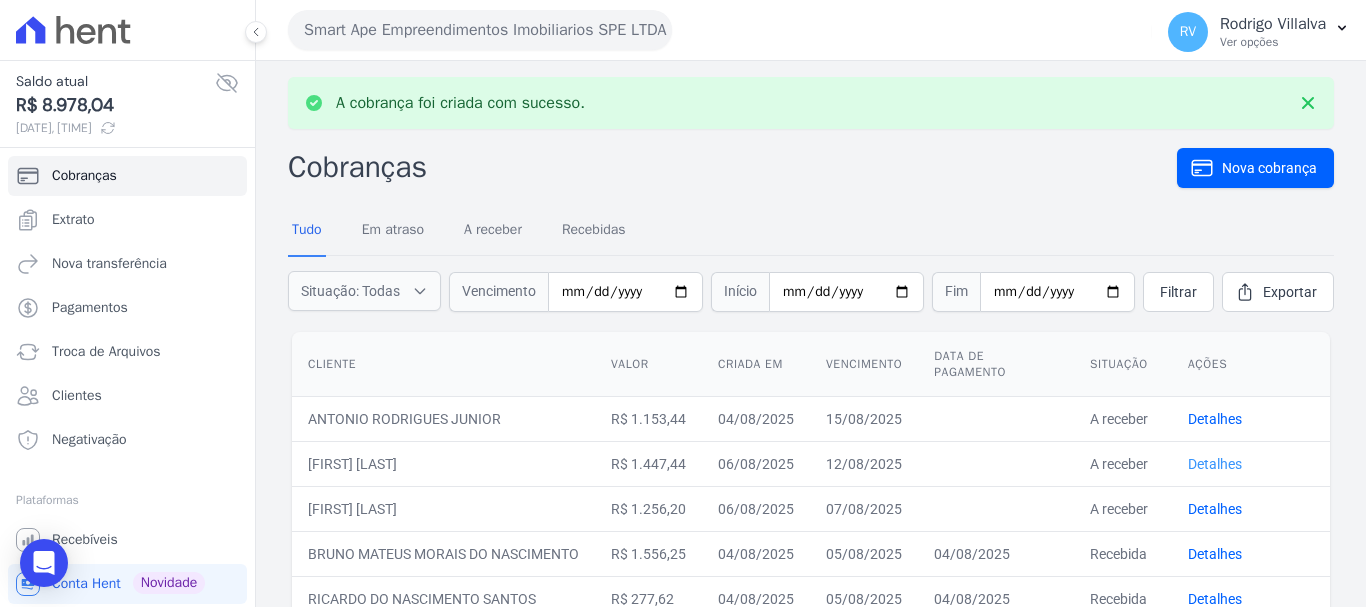 click on "Detalhes" at bounding box center (1215, 464) 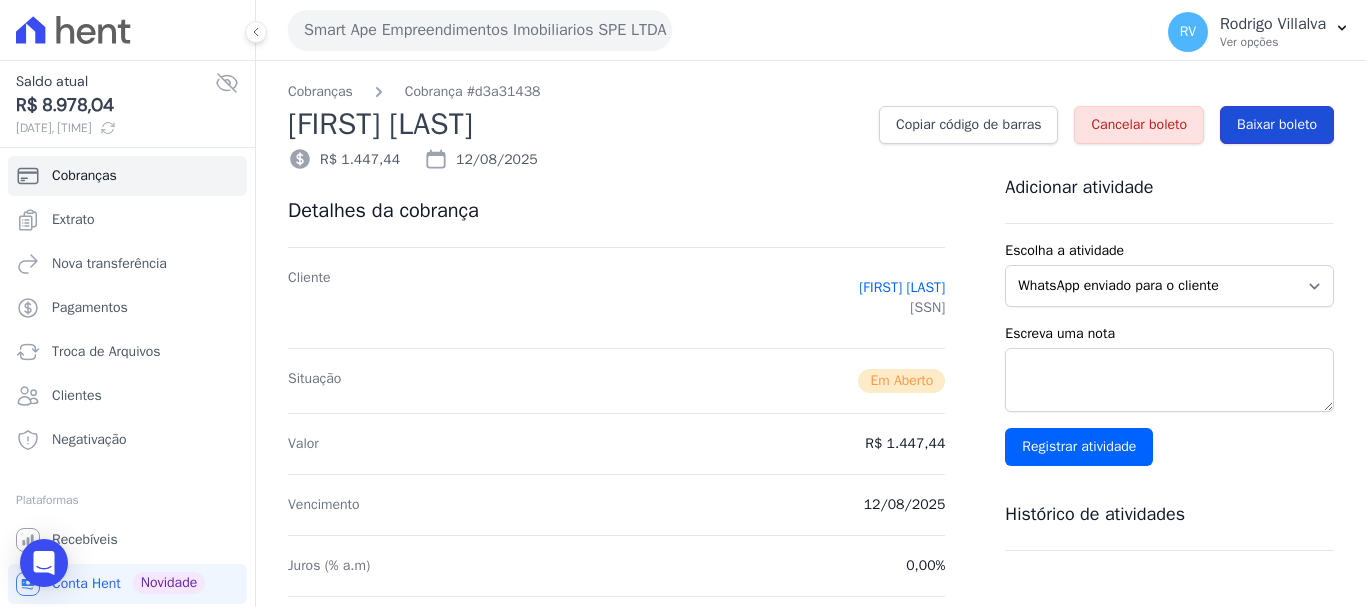 click on "Baixar boleto" at bounding box center (1277, 125) 